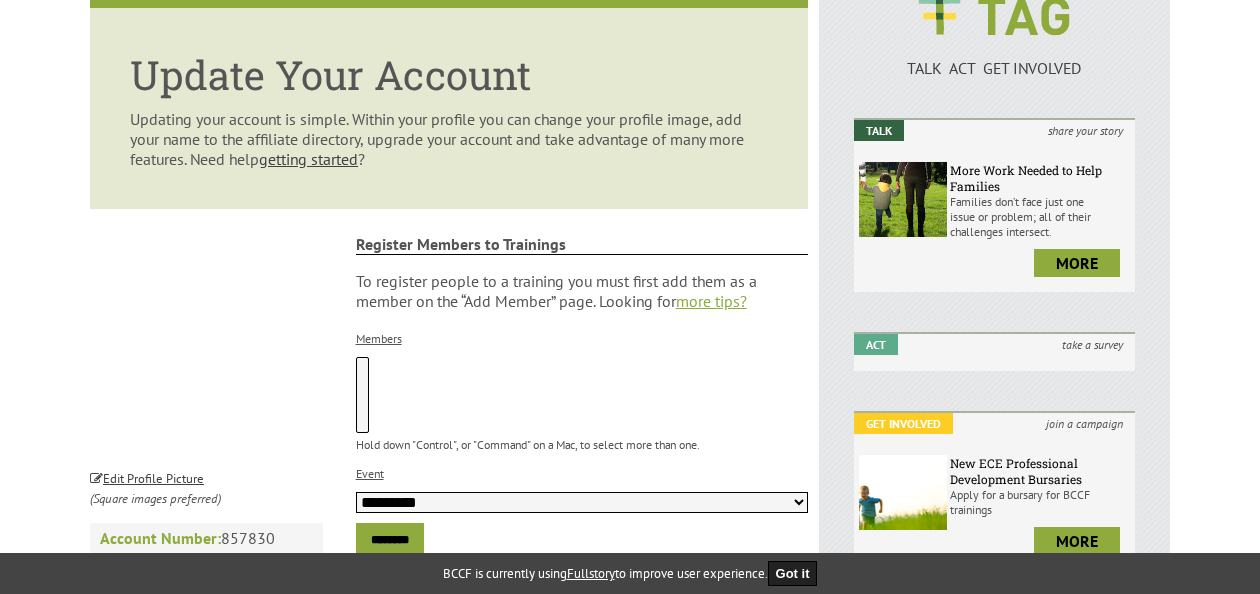 scroll, scrollTop: 321, scrollLeft: 0, axis: vertical 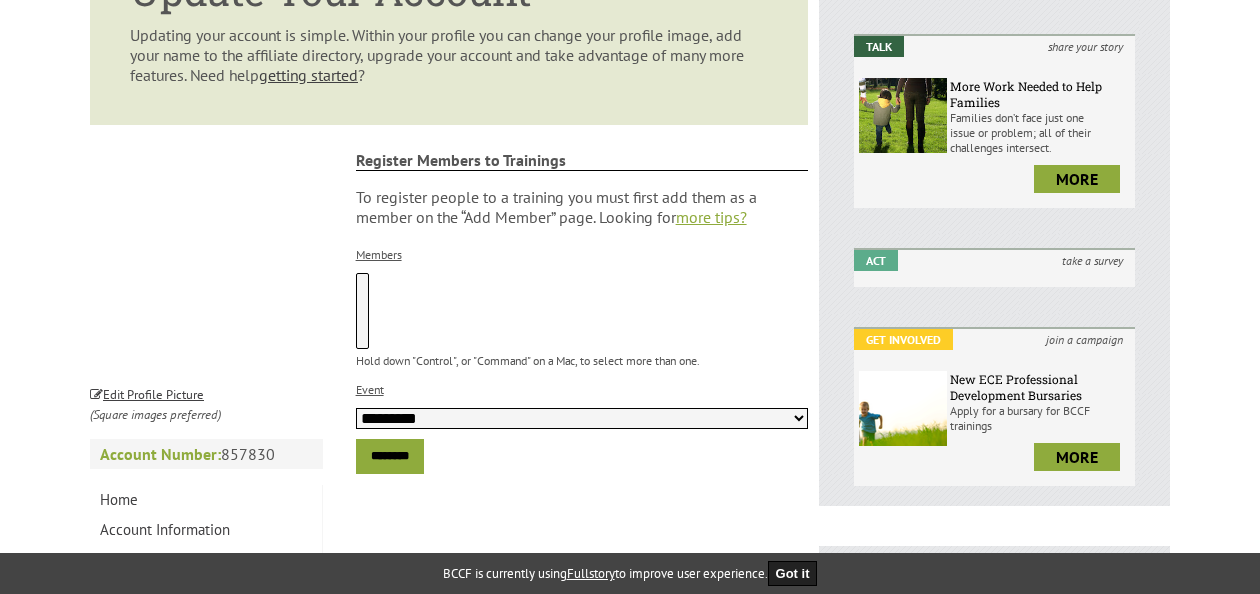 click on "Members" at bounding box center [379, 254] 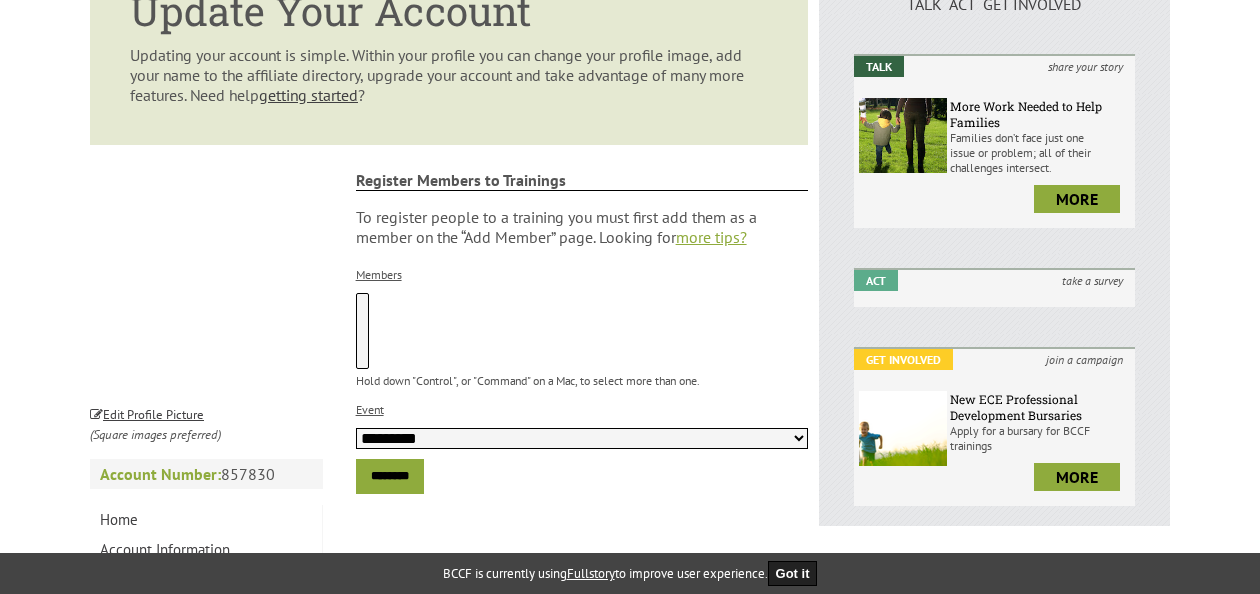 scroll, scrollTop: 300, scrollLeft: 0, axis: vertical 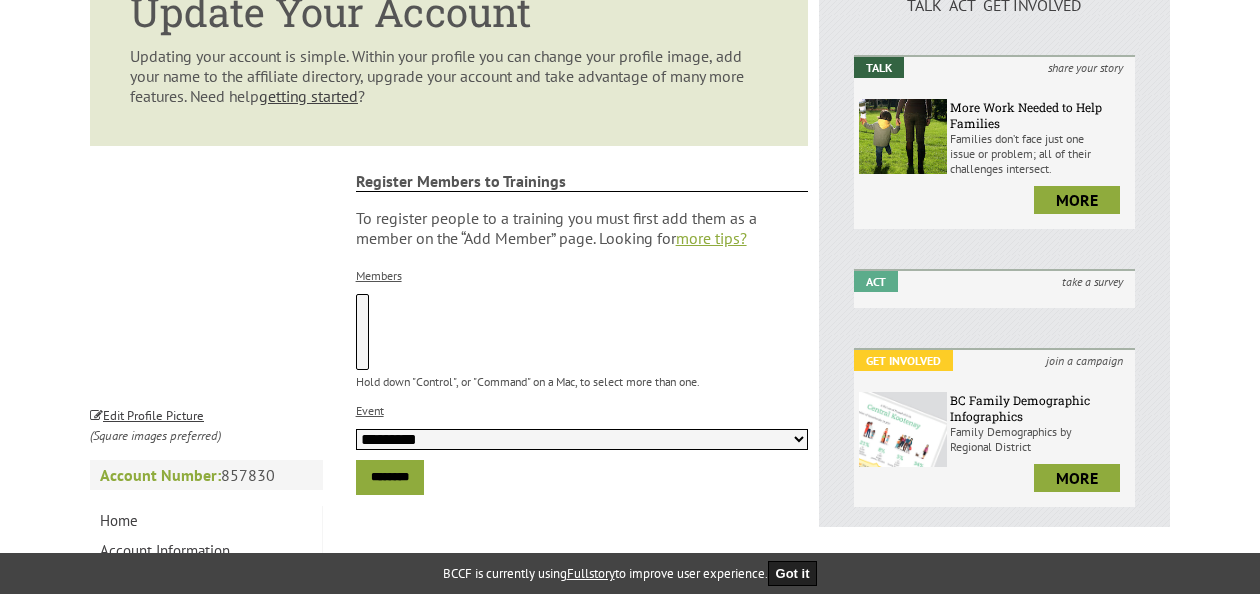 click on "**********" at bounding box center [582, 439] 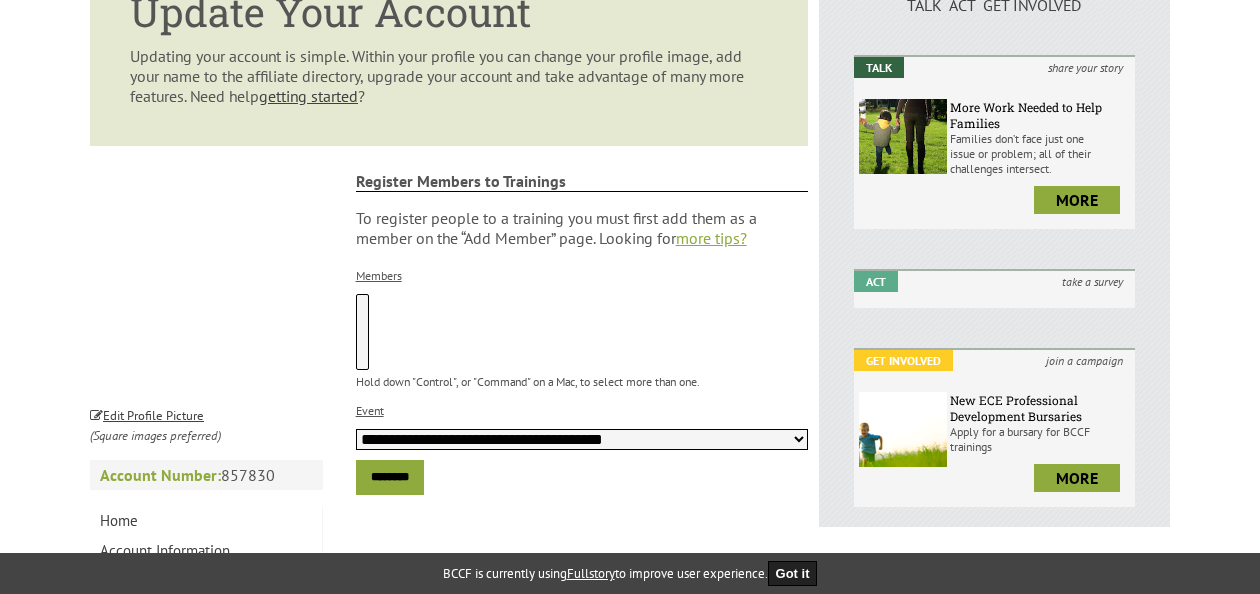 click on "Members" at bounding box center [379, 275] 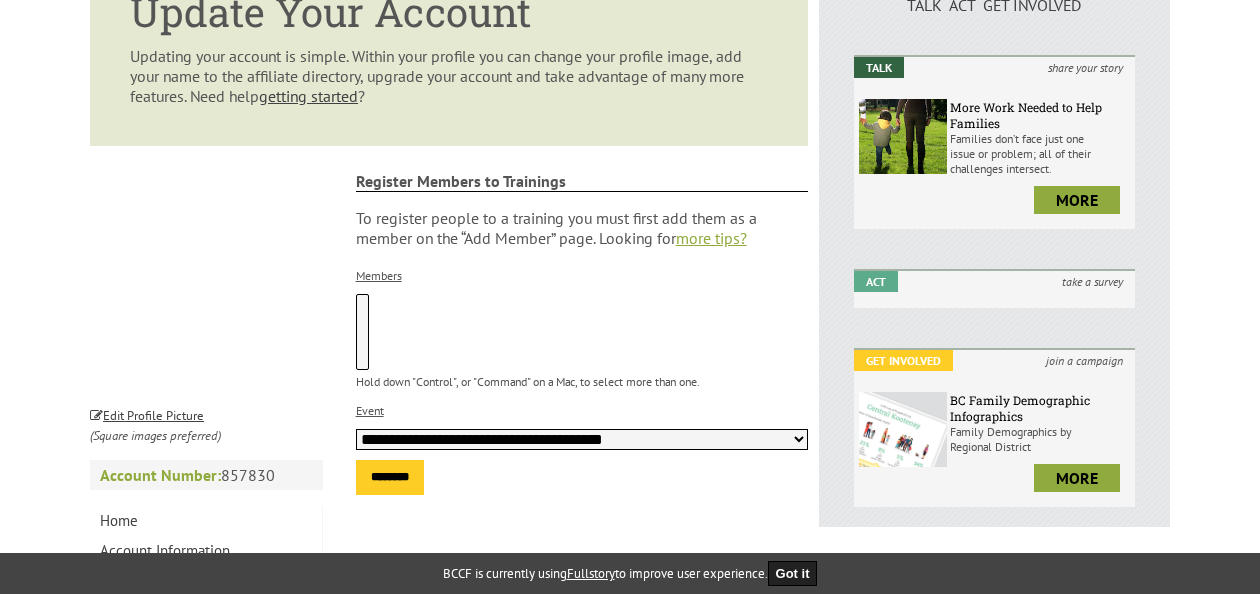 click on "********" at bounding box center (390, 477) 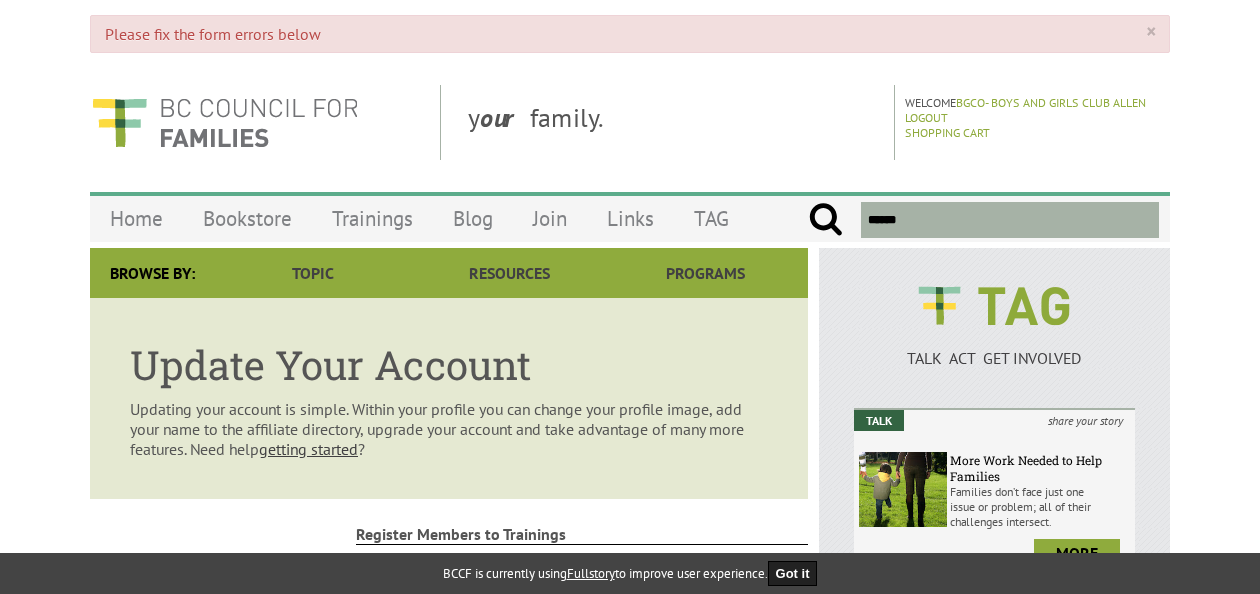 scroll, scrollTop: 0, scrollLeft: 0, axis: both 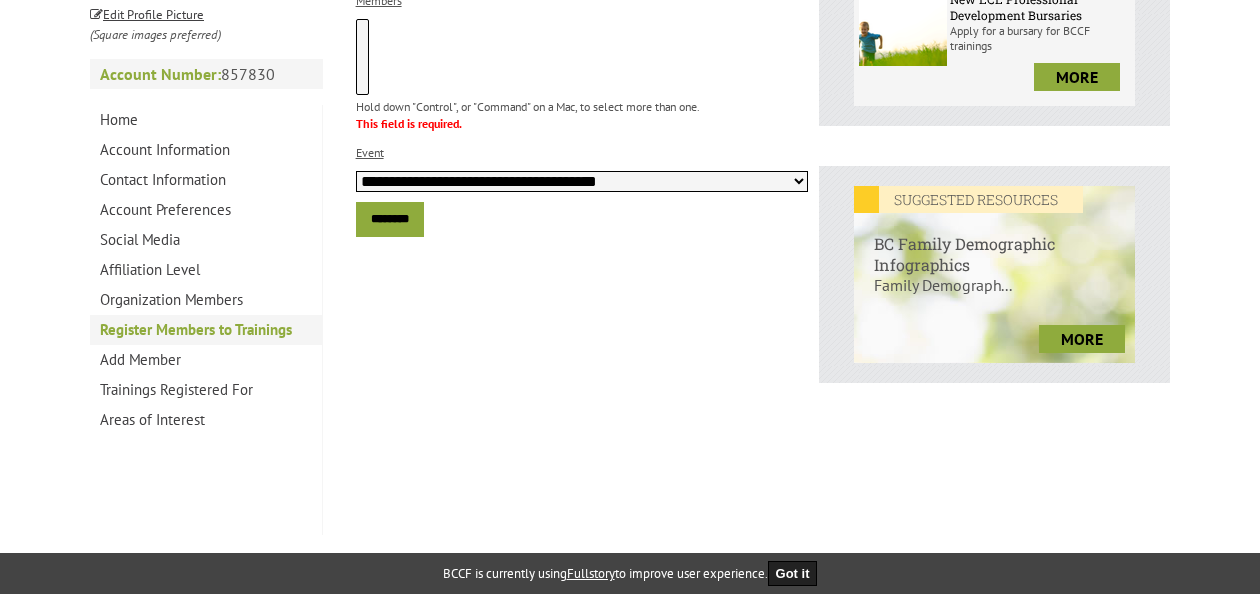 click on "Register Members to
Trainings" at bounding box center [206, 330] 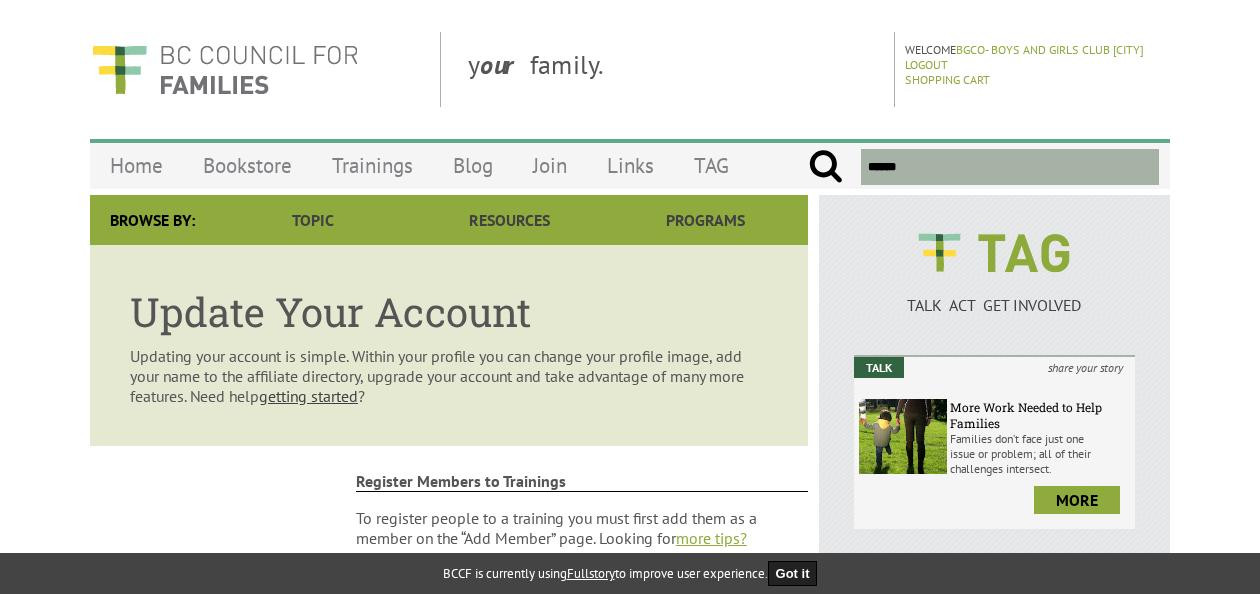 scroll, scrollTop: 0, scrollLeft: 0, axis: both 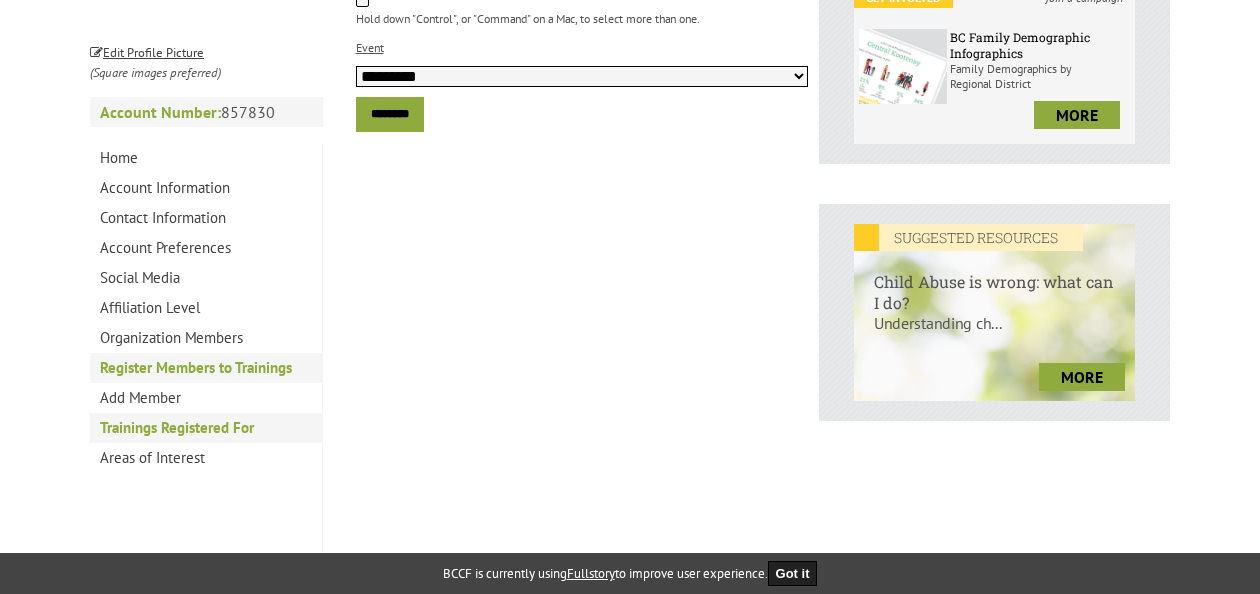 click on "Trainings Registered For" at bounding box center (206, 428) 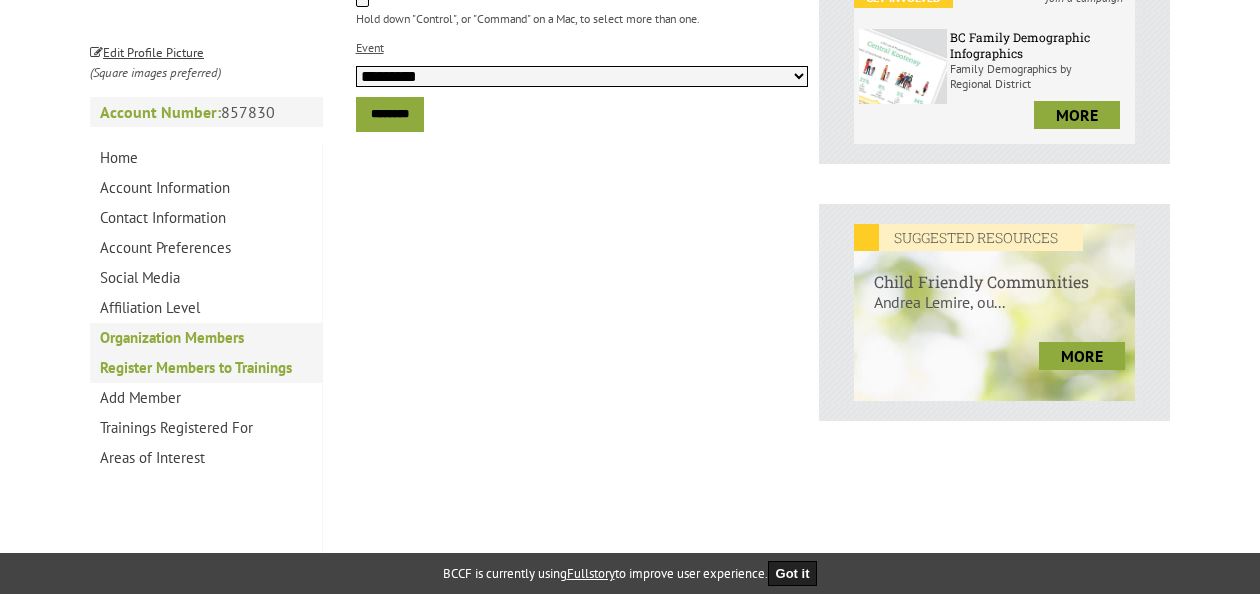click on "Organization Members" at bounding box center [206, 338] 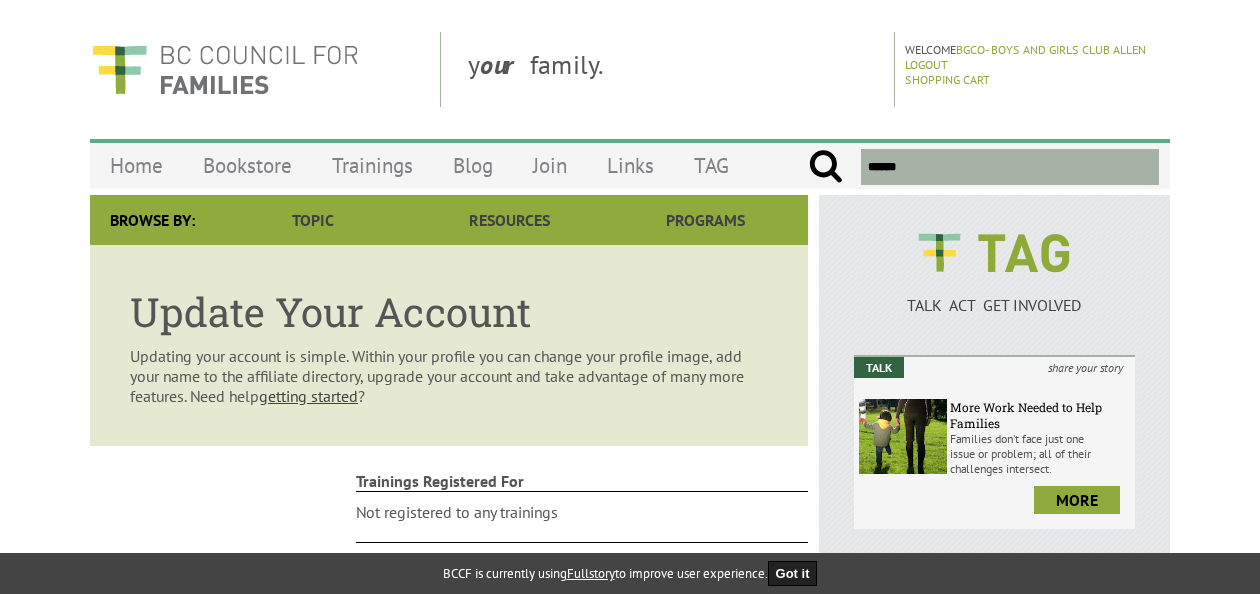 scroll, scrollTop: 0, scrollLeft: 0, axis: both 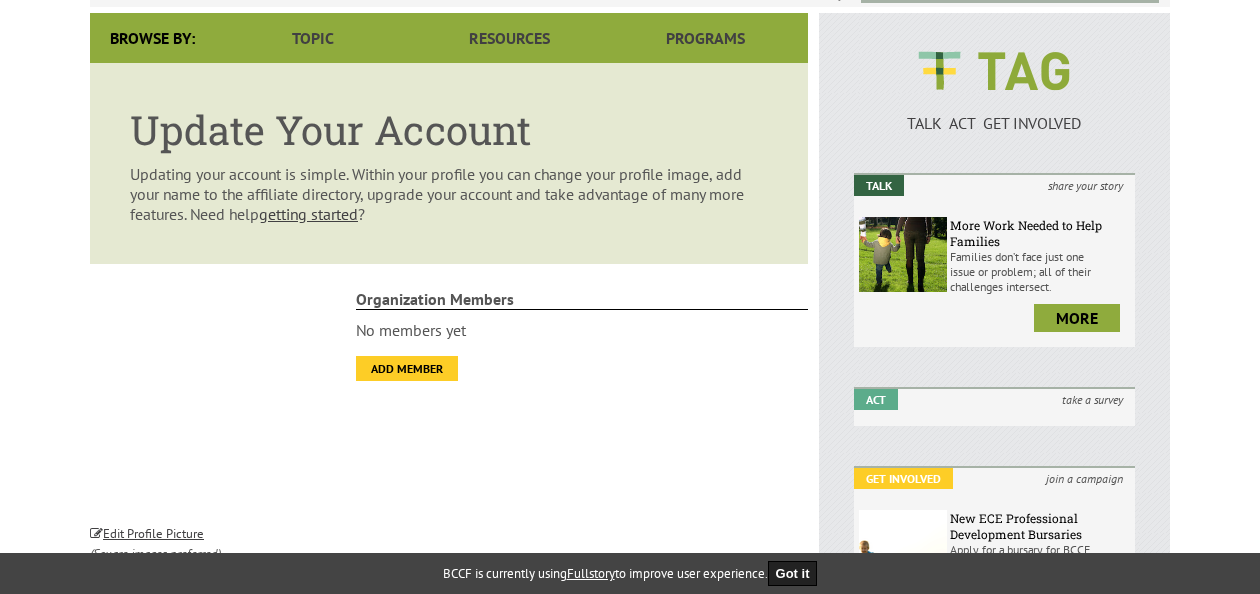 click on "Add Member" at bounding box center [407, 368] 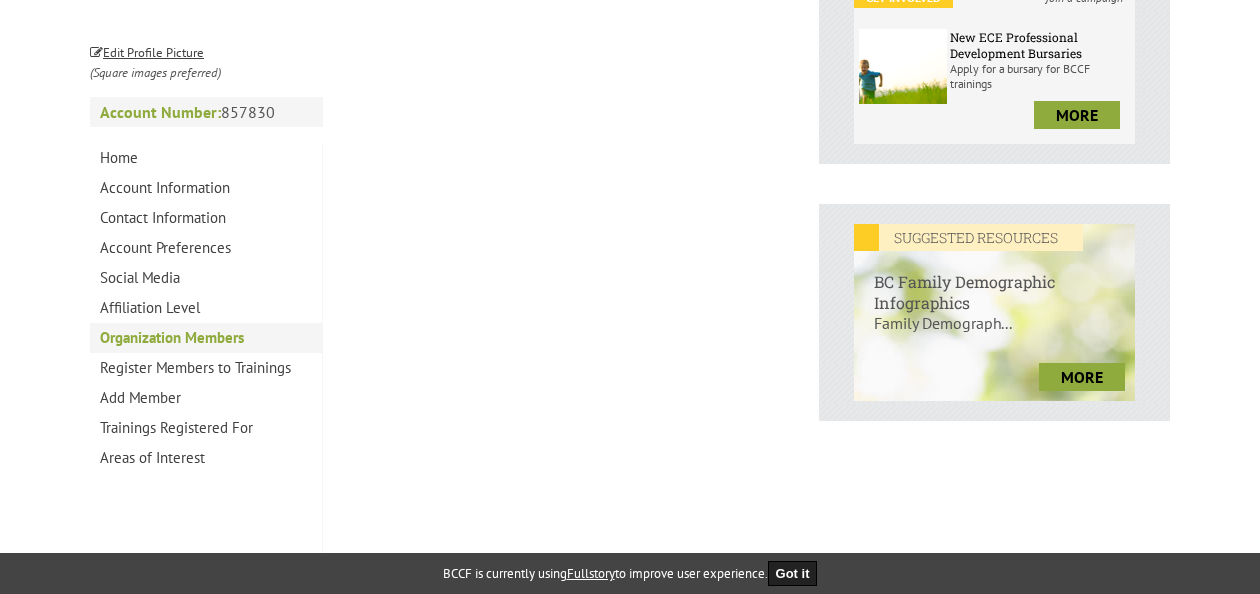 scroll, scrollTop: 672, scrollLeft: 0, axis: vertical 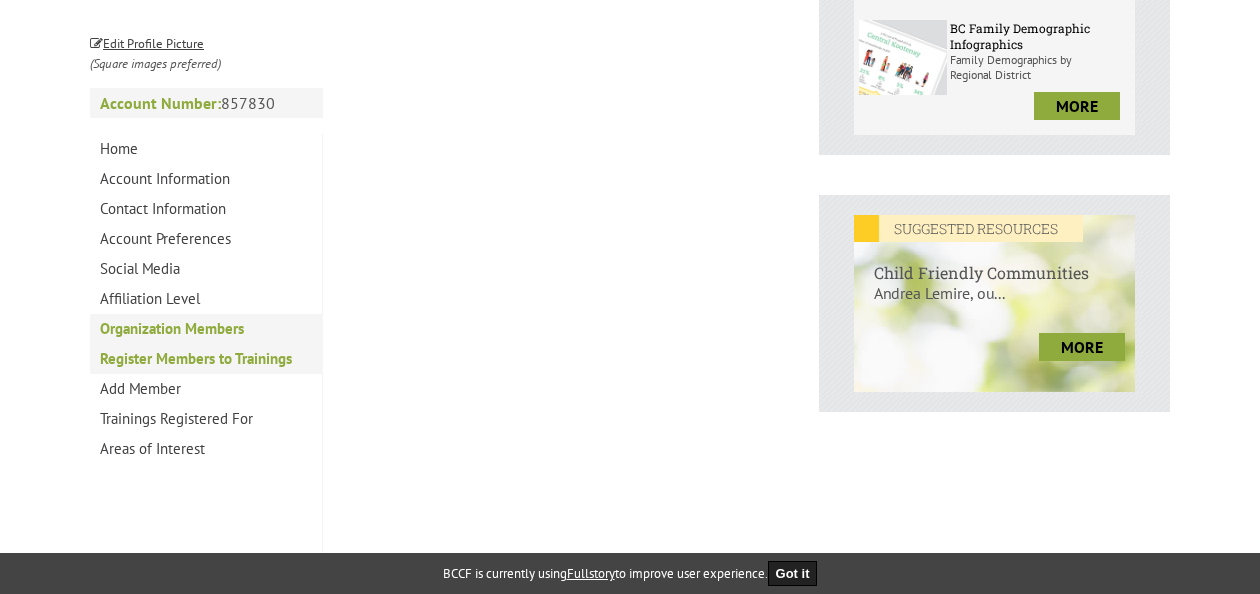 click on "Register Members to
Trainings" at bounding box center (206, 359) 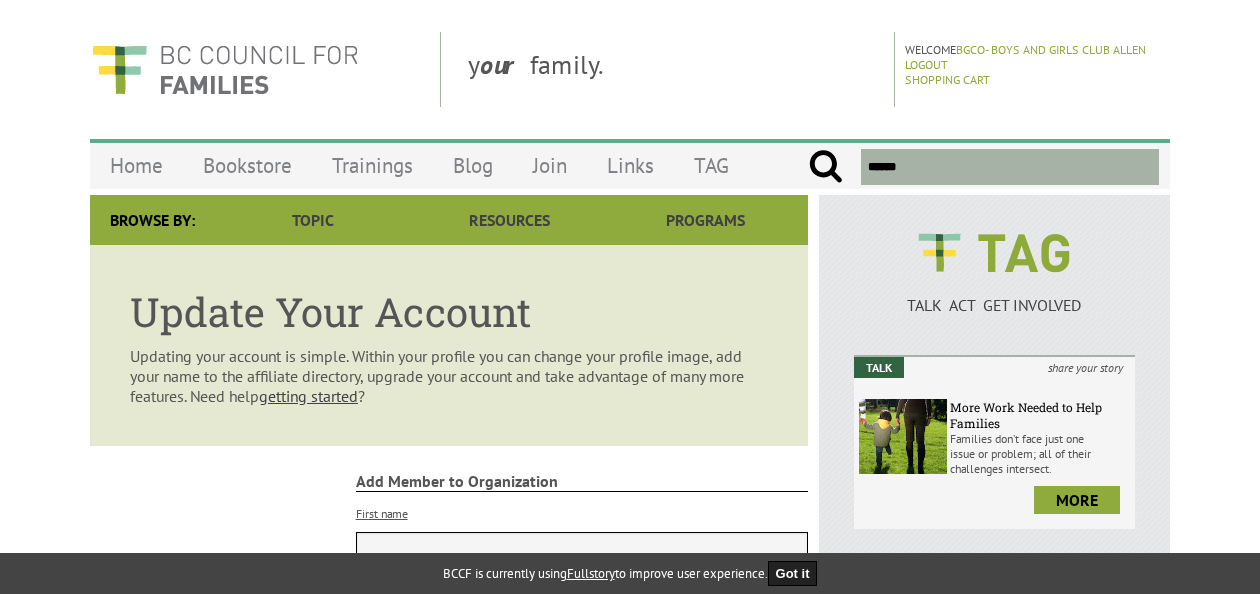 scroll, scrollTop: 0, scrollLeft: 0, axis: both 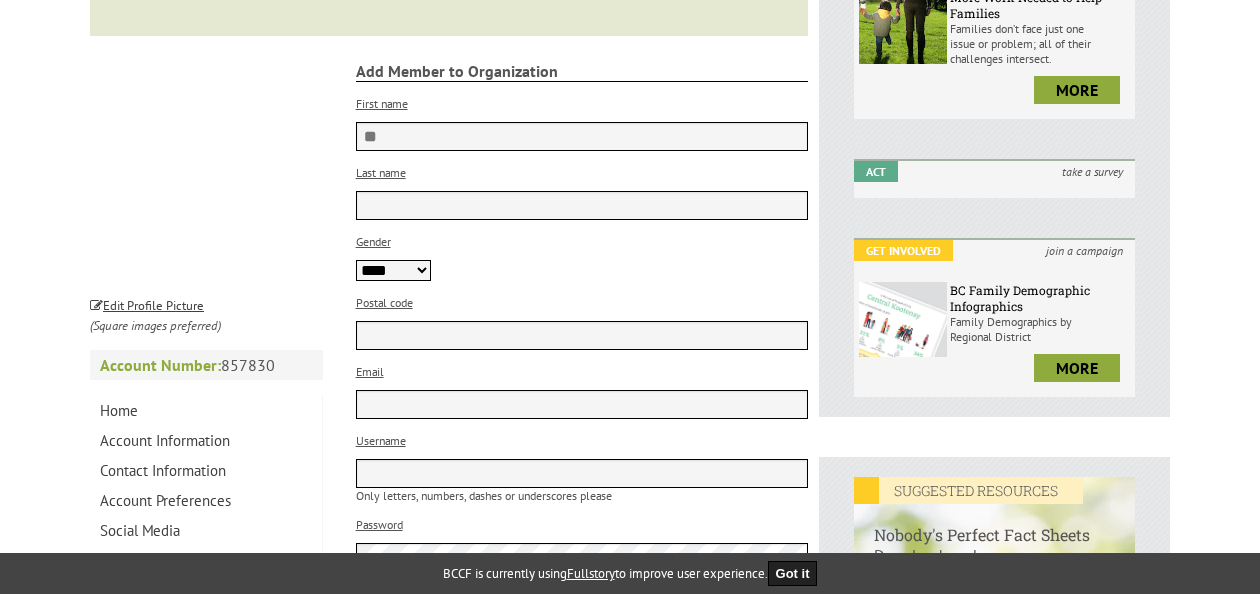 type on "*" 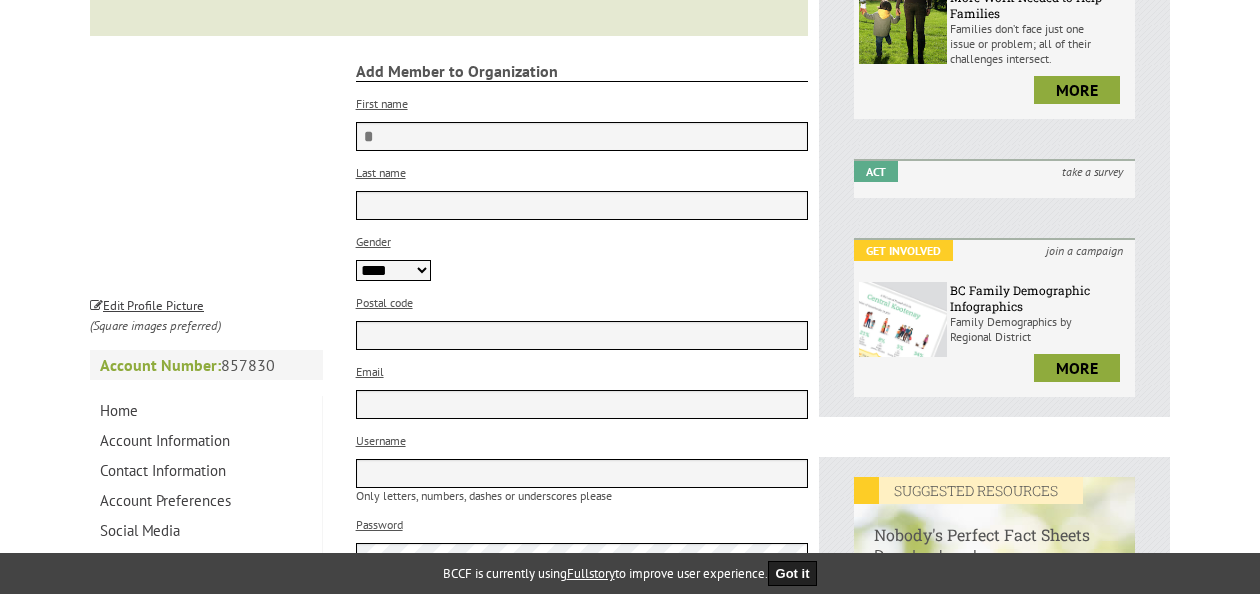 type 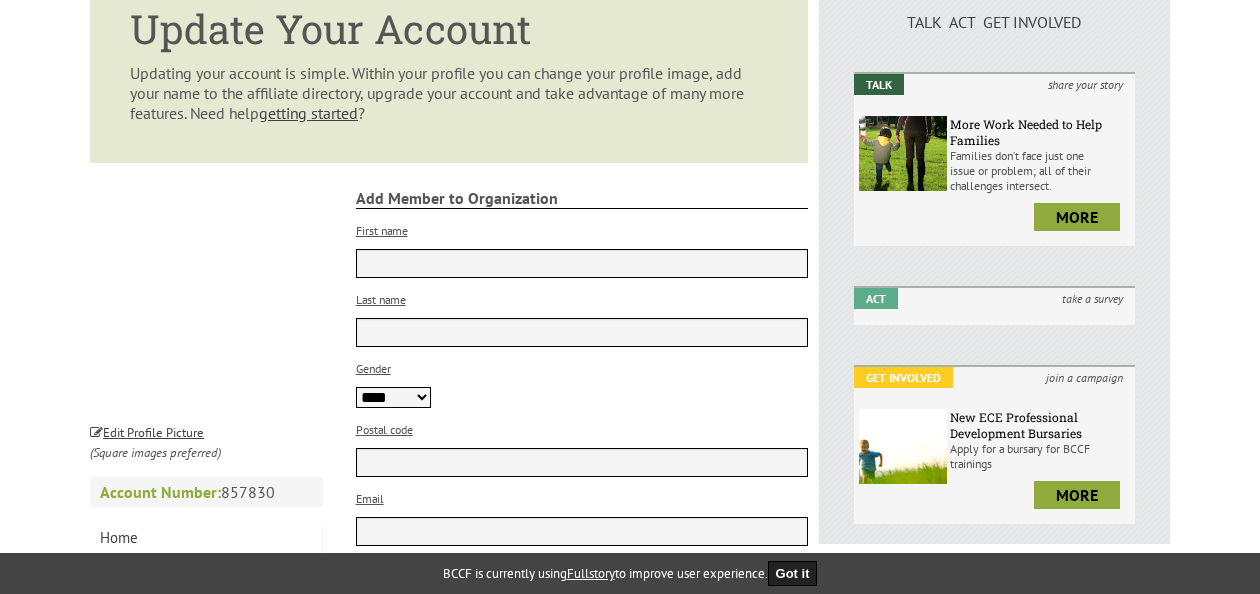 scroll, scrollTop: 282, scrollLeft: 0, axis: vertical 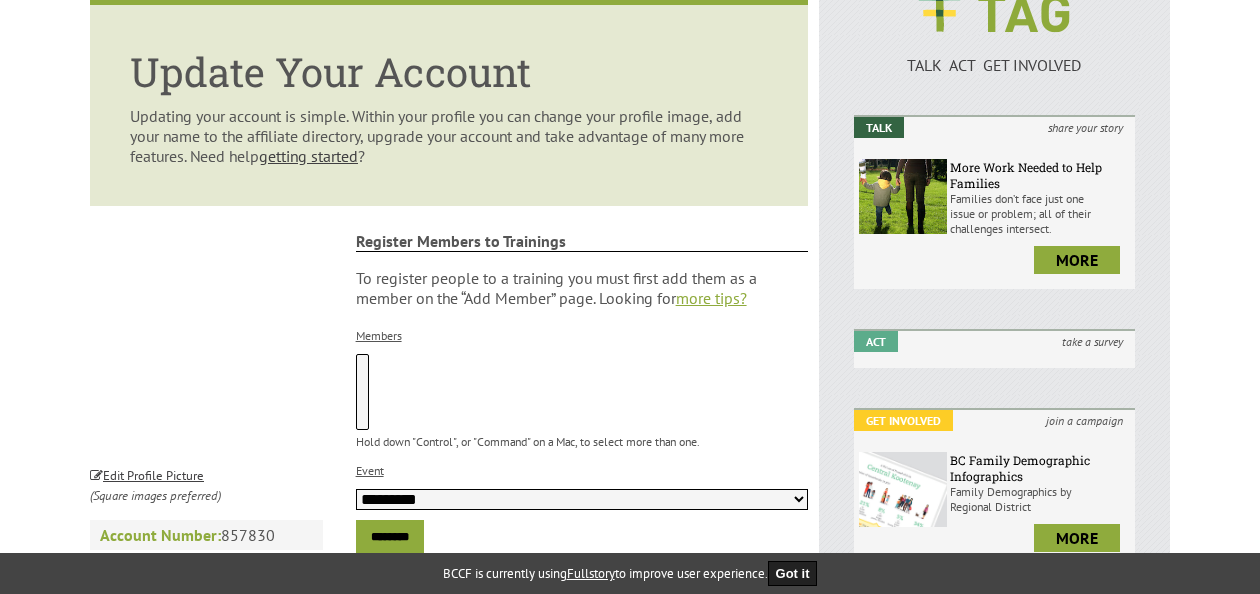click on "Members" at bounding box center [379, 335] 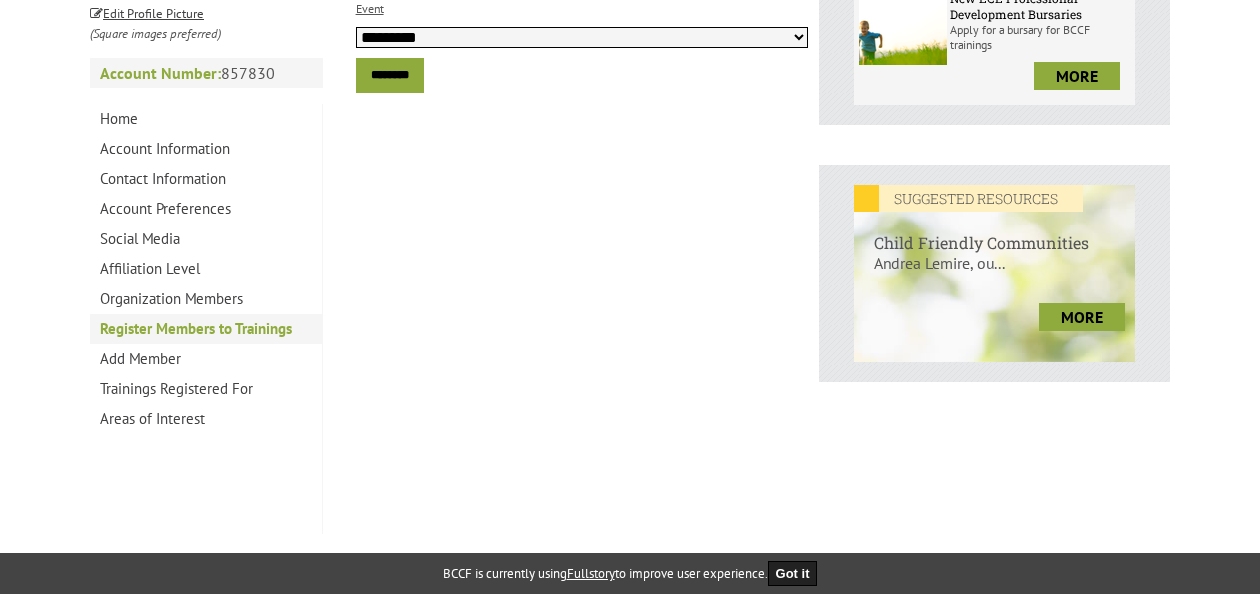 scroll, scrollTop: 703, scrollLeft: 0, axis: vertical 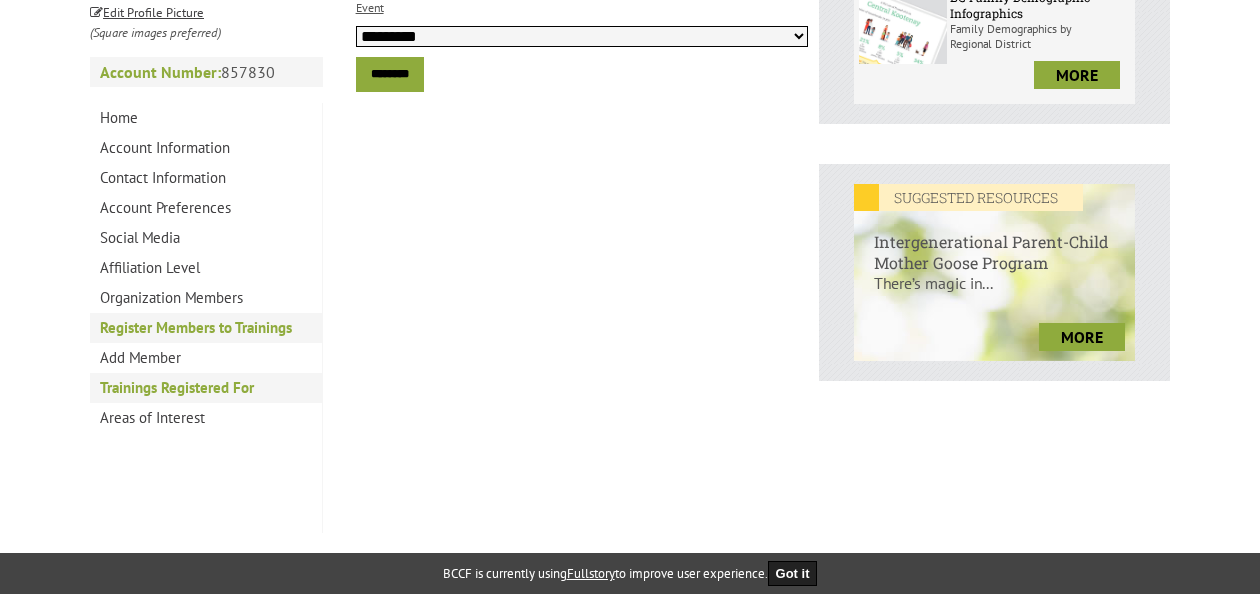 click on "Trainings Registered For" at bounding box center (206, 388) 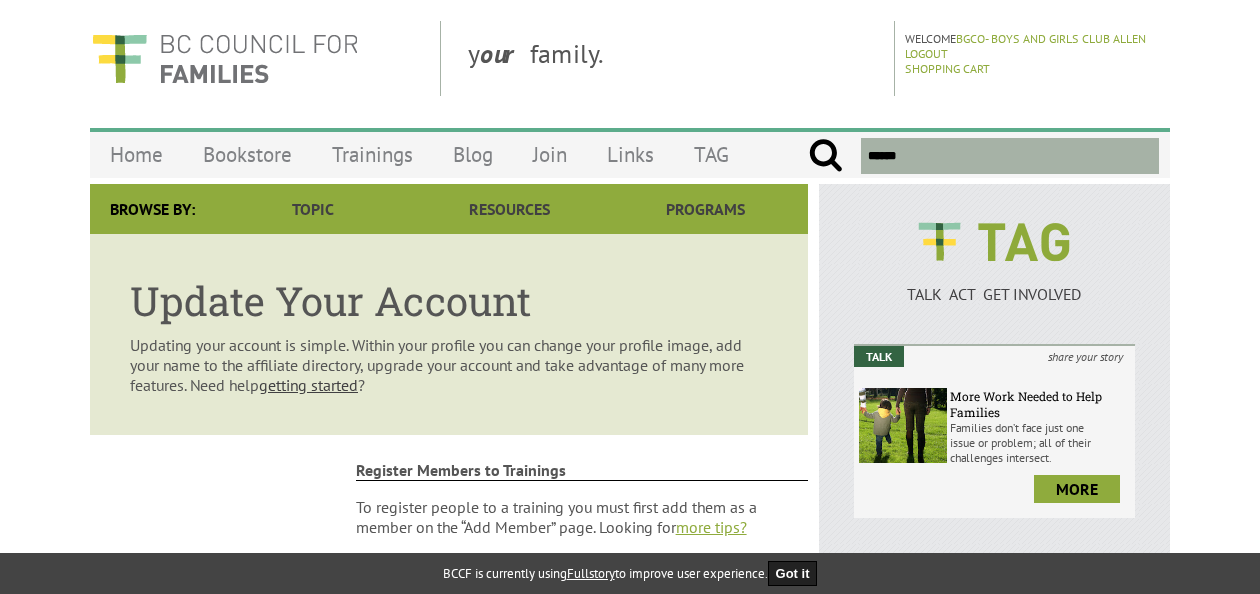 scroll, scrollTop: 12, scrollLeft: 0, axis: vertical 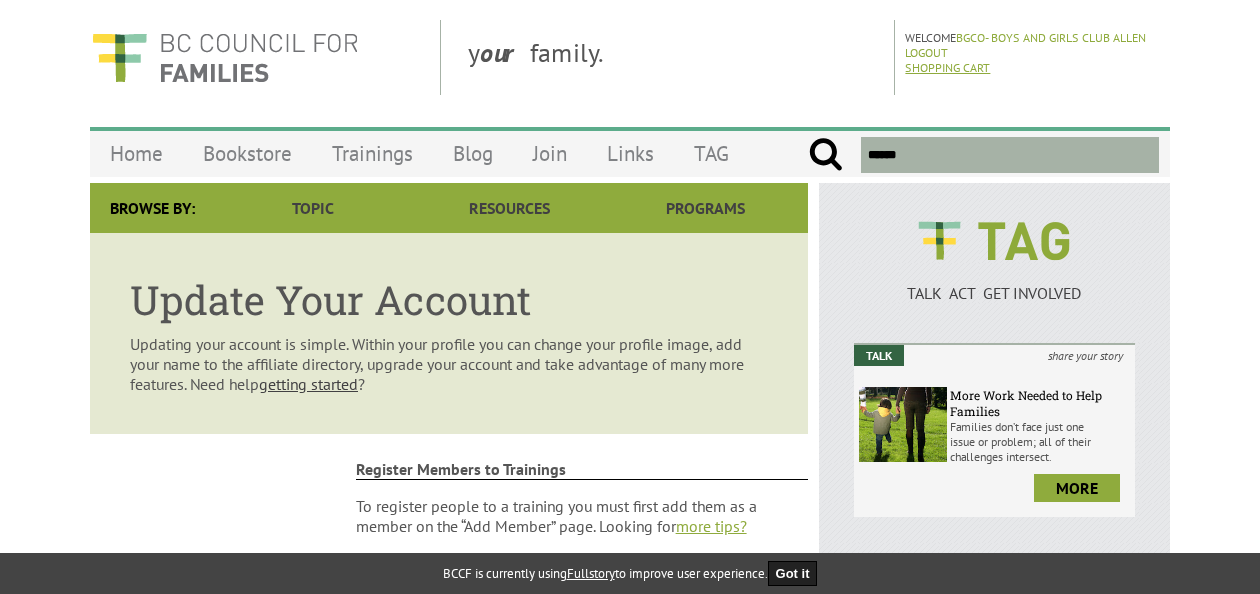 click on "Shopping Cart" at bounding box center [947, 67] 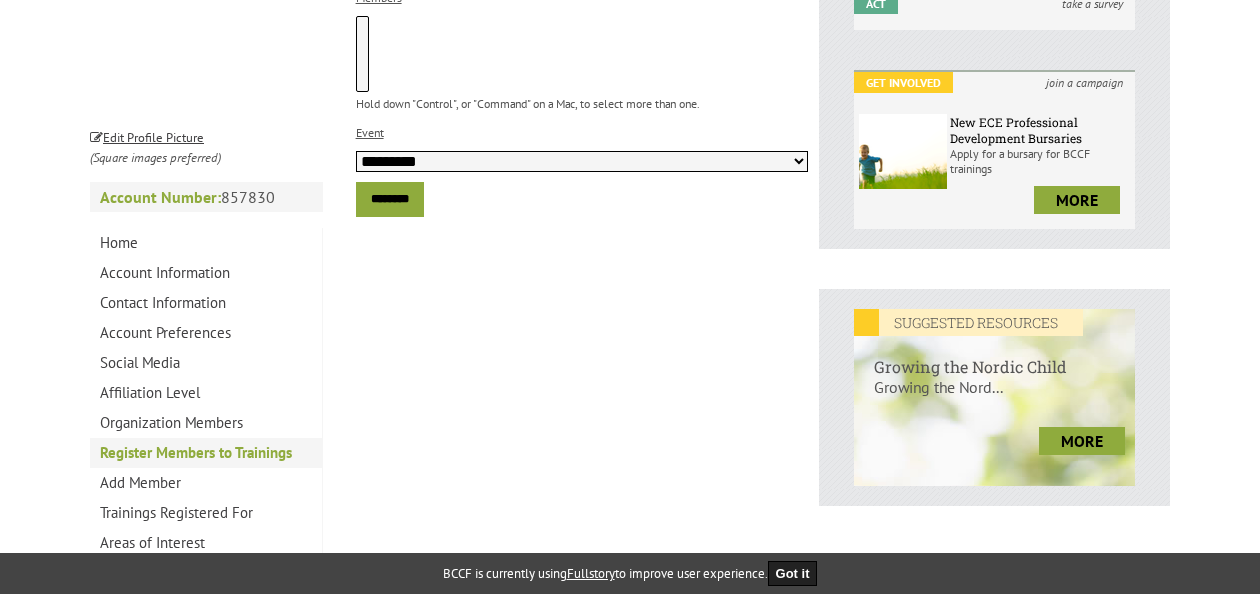 scroll, scrollTop: 572, scrollLeft: 0, axis: vertical 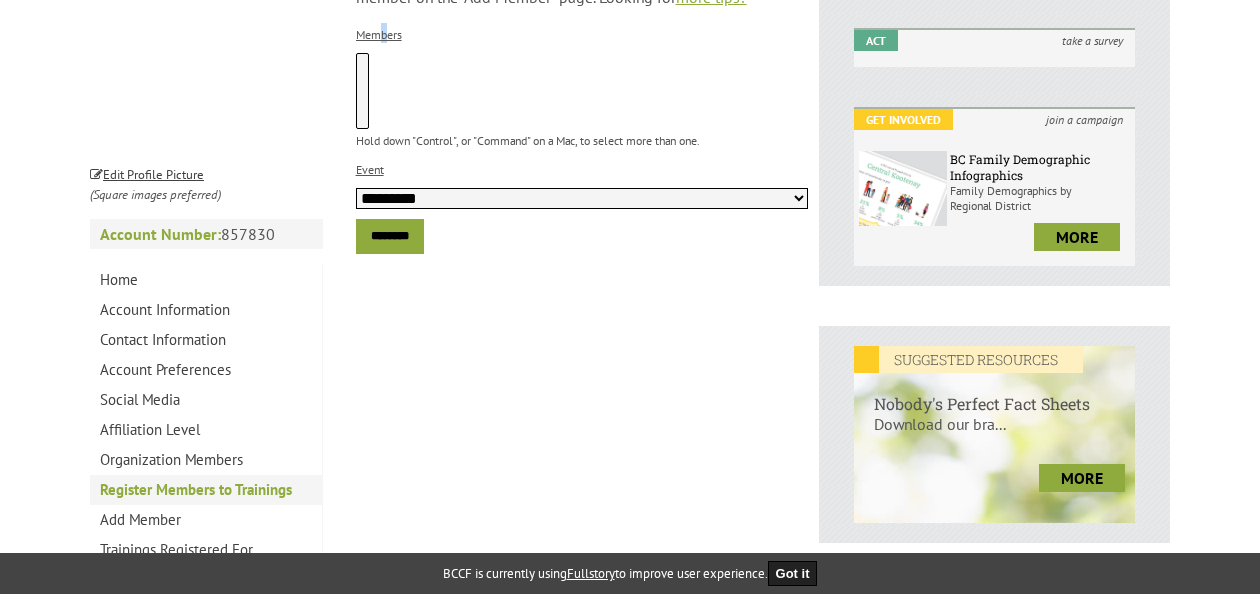 click on "**********" at bounding box center [582, 92] 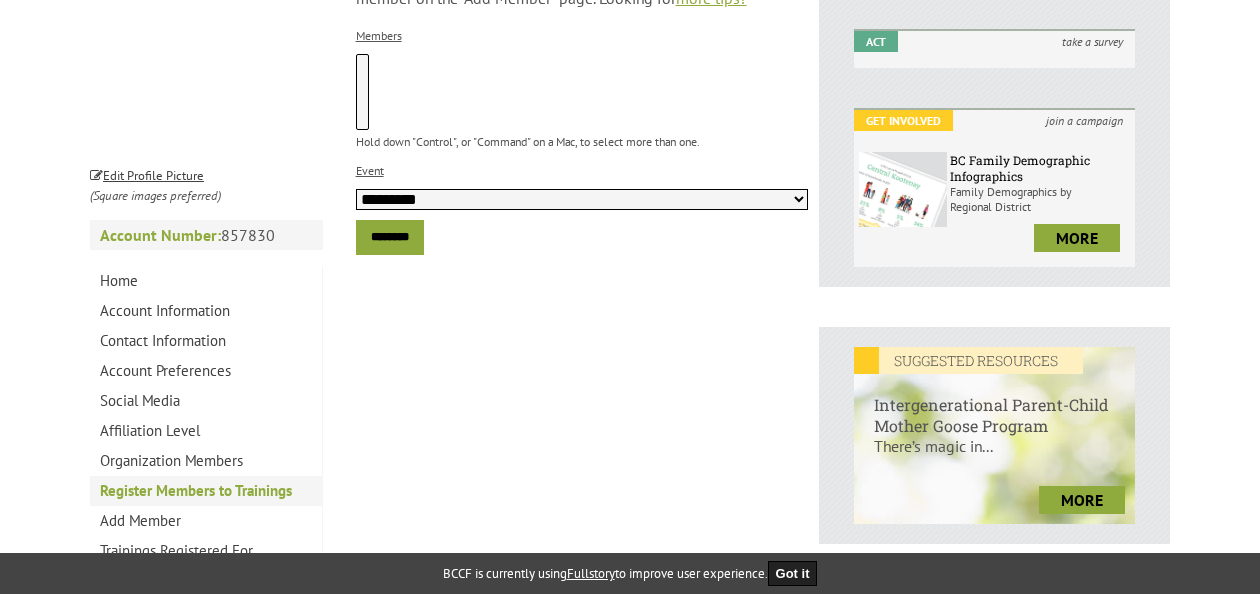 drag, startPoint x: 380, startPoint y: 12, endPoint x: 604, endPoint y: 86, distance: 235.90677 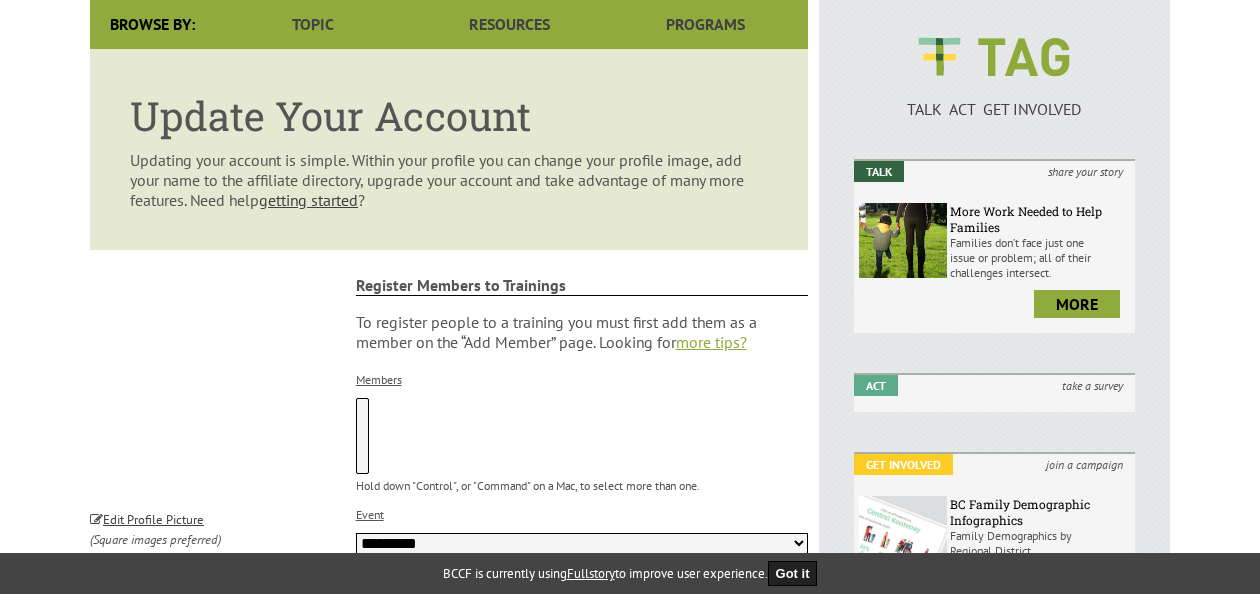 scroll, scrollTop: 0, scrollLeft: 0, axis: both 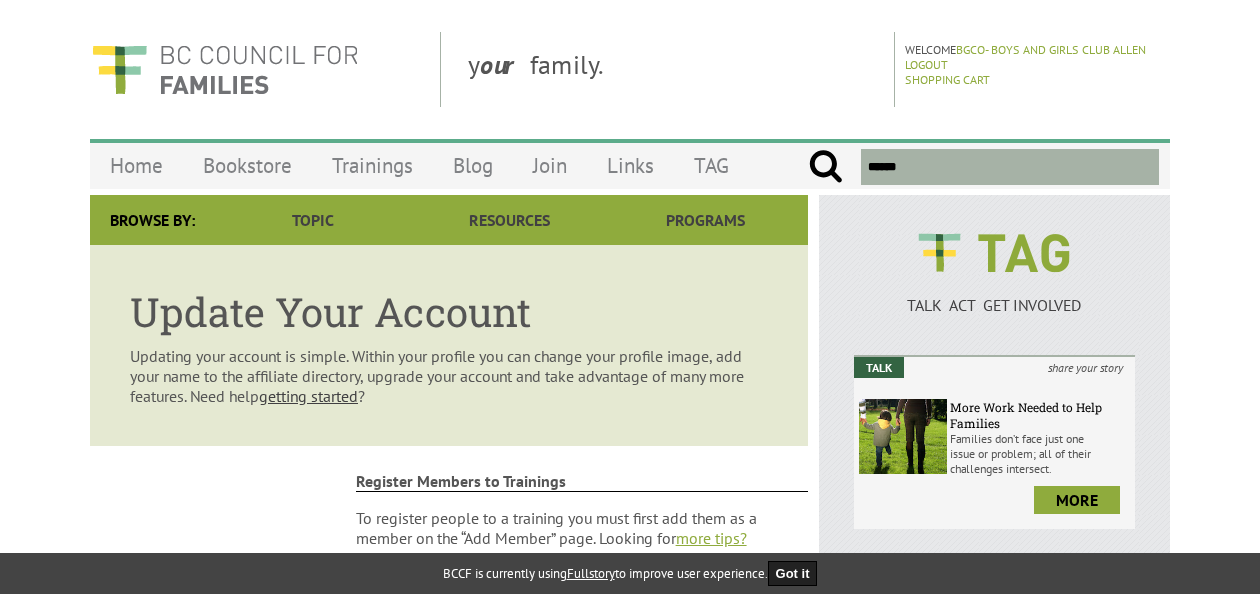 click on "y our  family.
Welcome  BGCO- Boys and Girls Club Allen
Logout
Shopping Cart
Menu
Home Bookstore Trainings
Blog
Join
Links
TAG
Browse By:
Topic
Parenting
Fathering
The Early Years
The Middle Years Tweens & Teenagers LGBTQ Families" at bounding box center [630, 849] 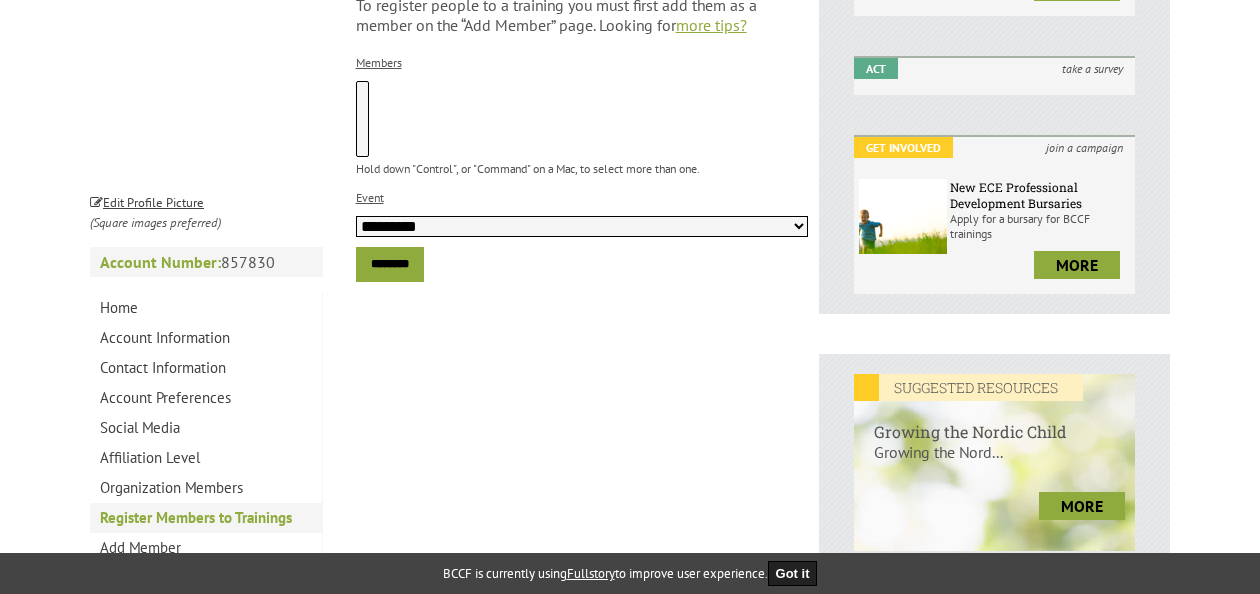 scroll, scrollTop: 0, scrollLeft: 0, axis: both 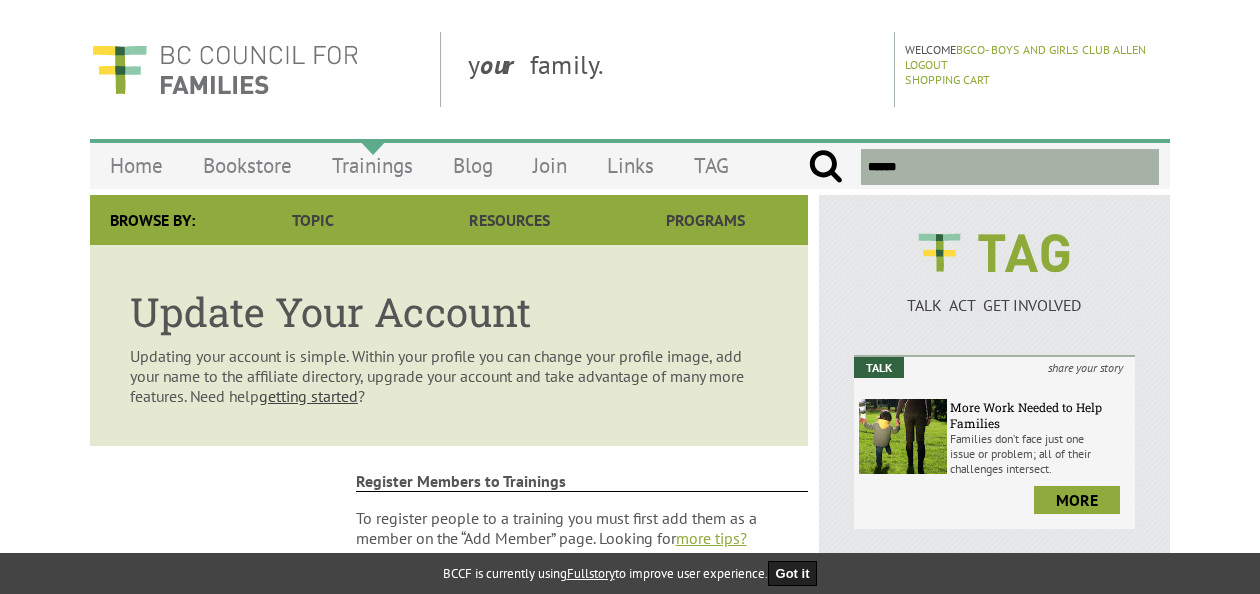 click on "Trainings" at bounding box center (372, 165) 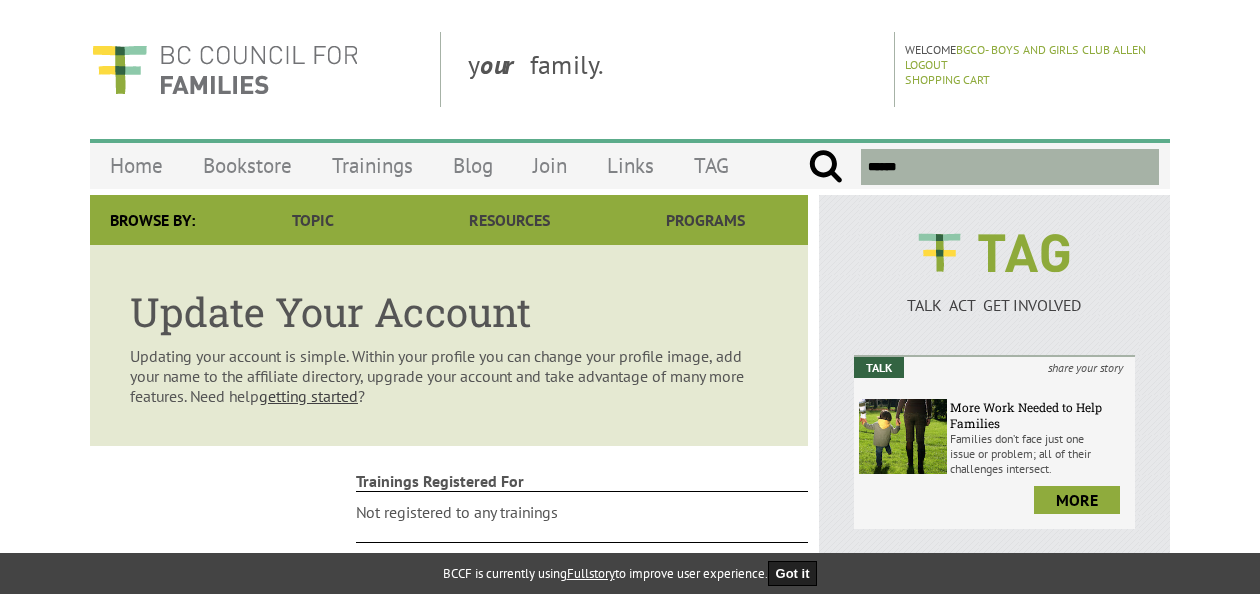 scroll, scrollTop: 0, scrollLeft: 0, axis: both 